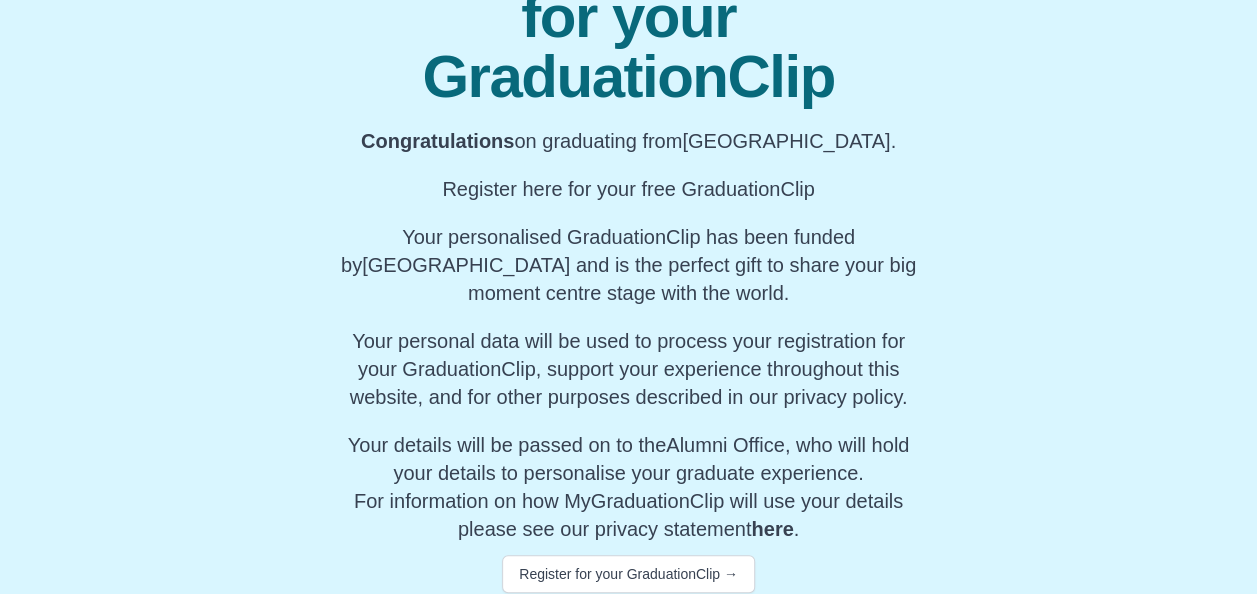 scroll, scrollTop: 252, scrollLeft: 0, axis: vertical 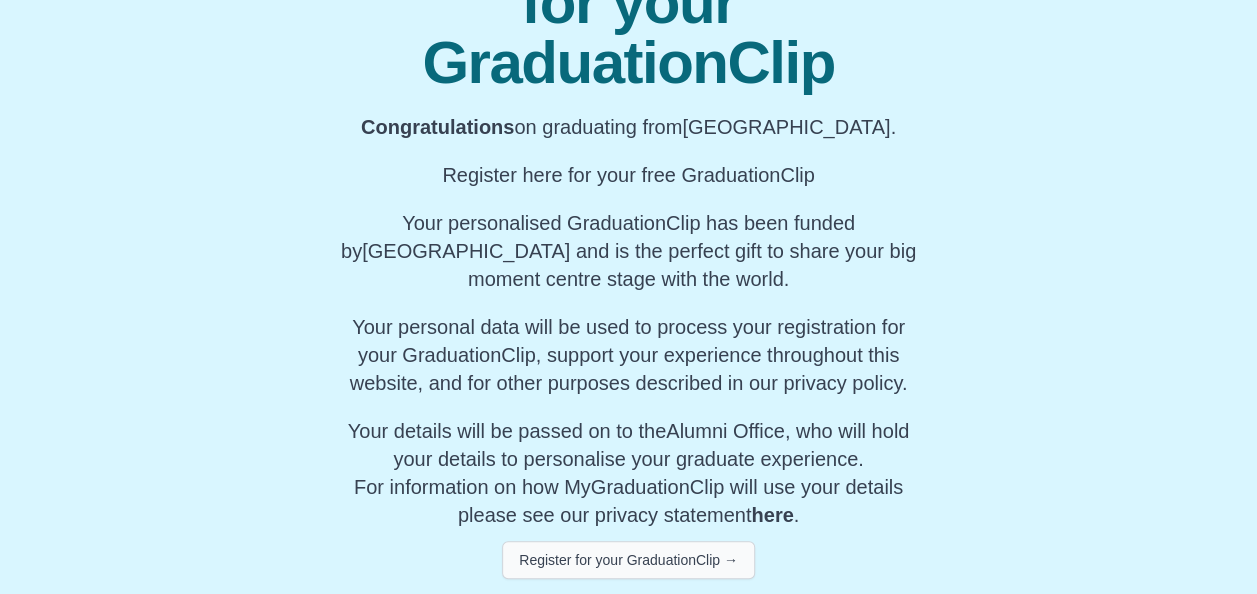 click on "Register for your GraduationClip →" at bounding box center (628, 560) 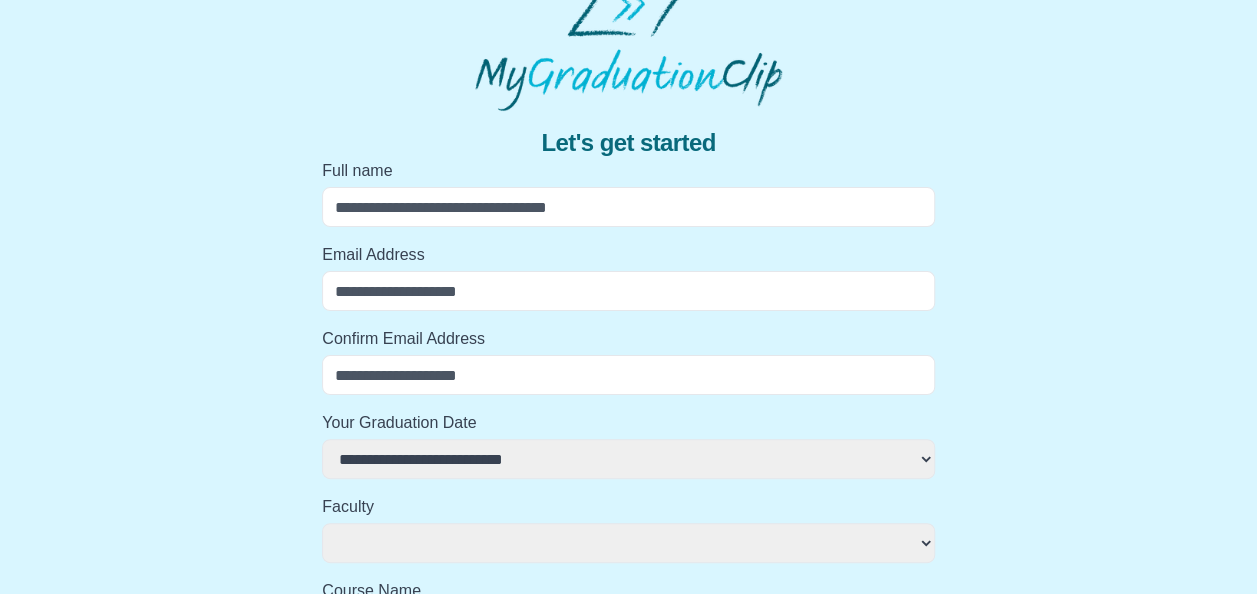 scroll, scrollTop: 0, scrollLeft: 0, axis: both 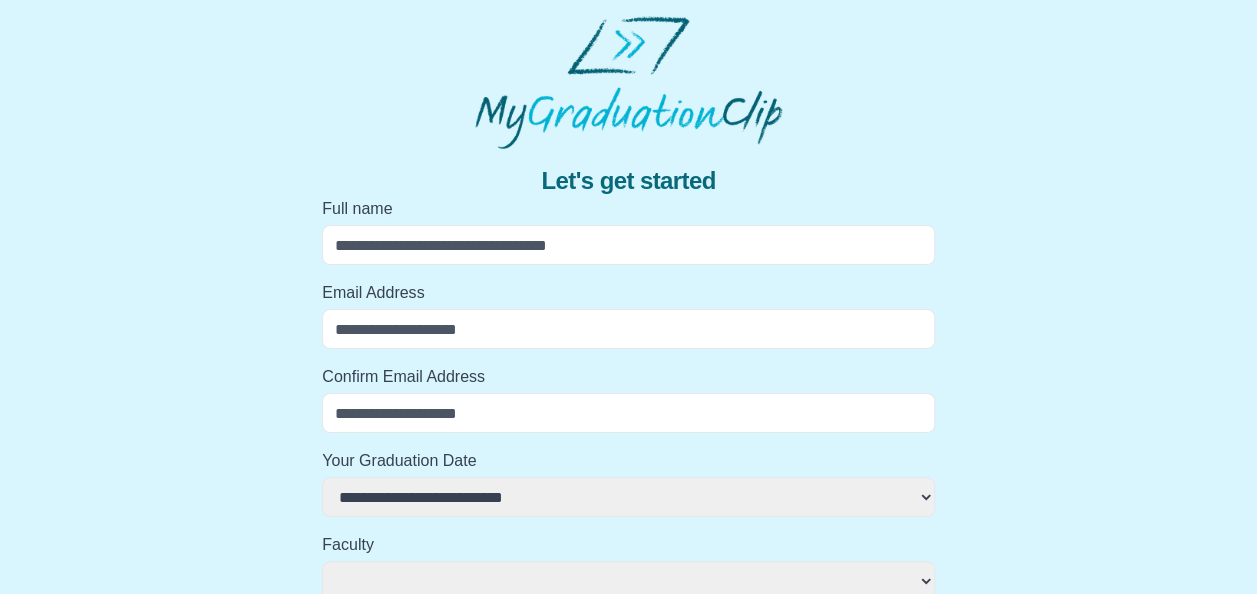 click on "Full name" at bounding box center [628, 245] 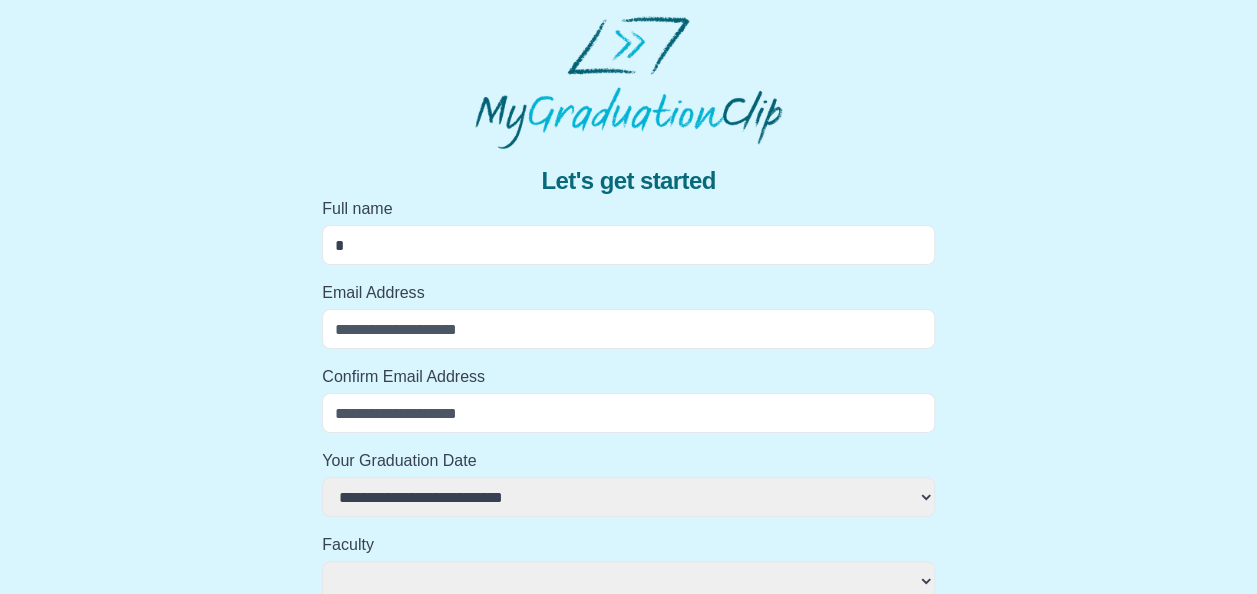 select 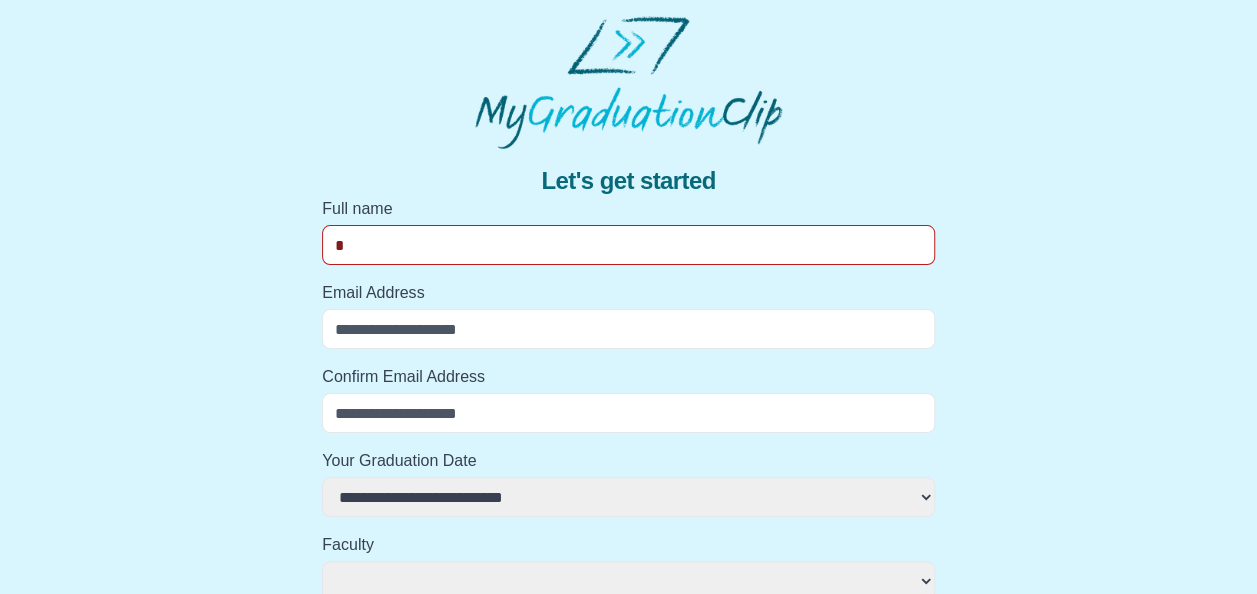 type on "**" 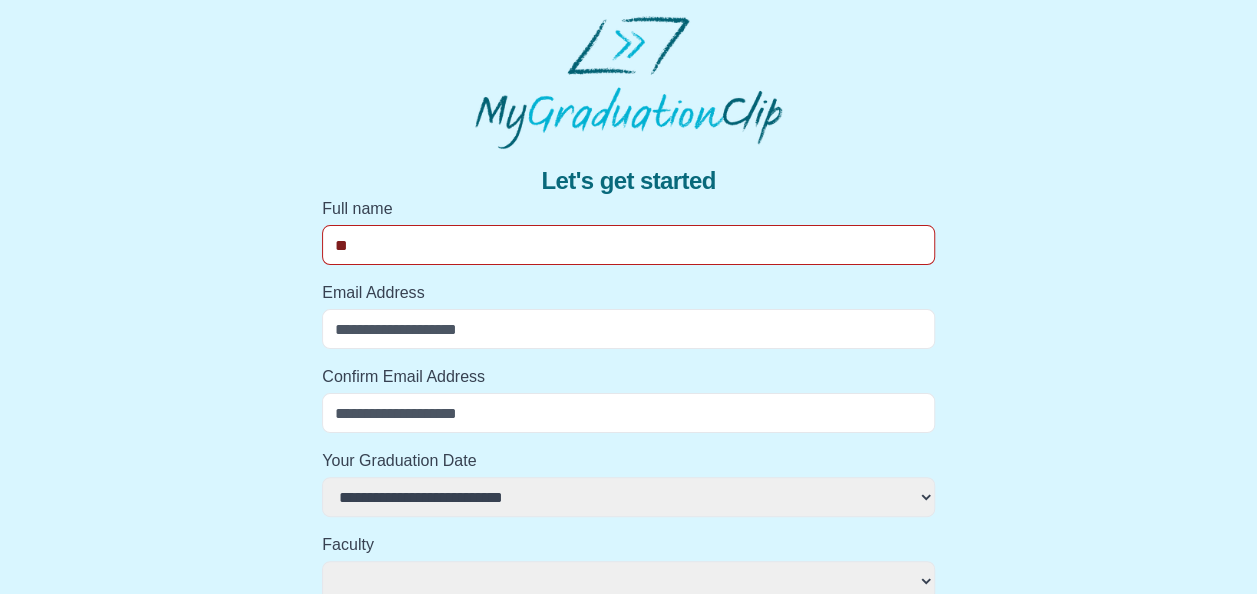 select 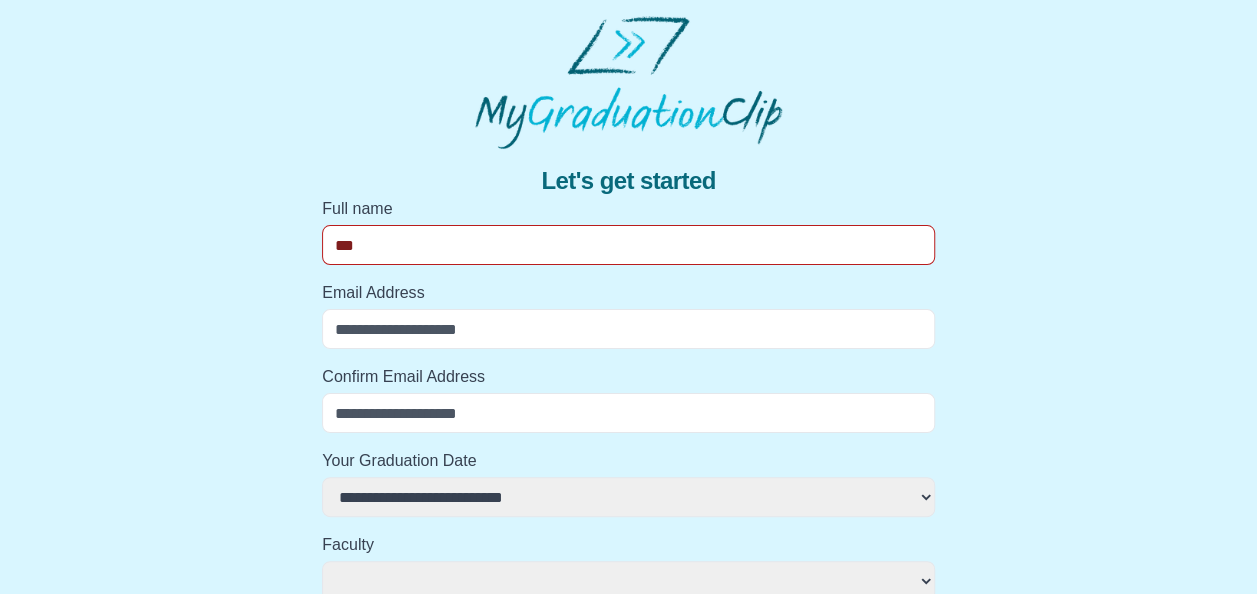 select 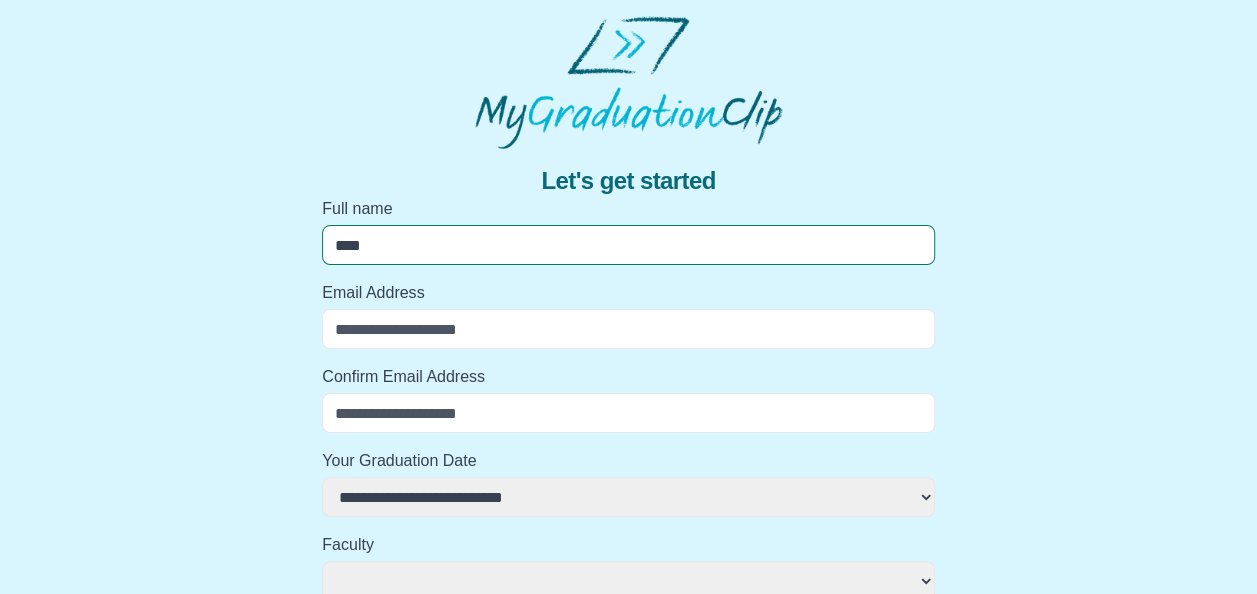 select 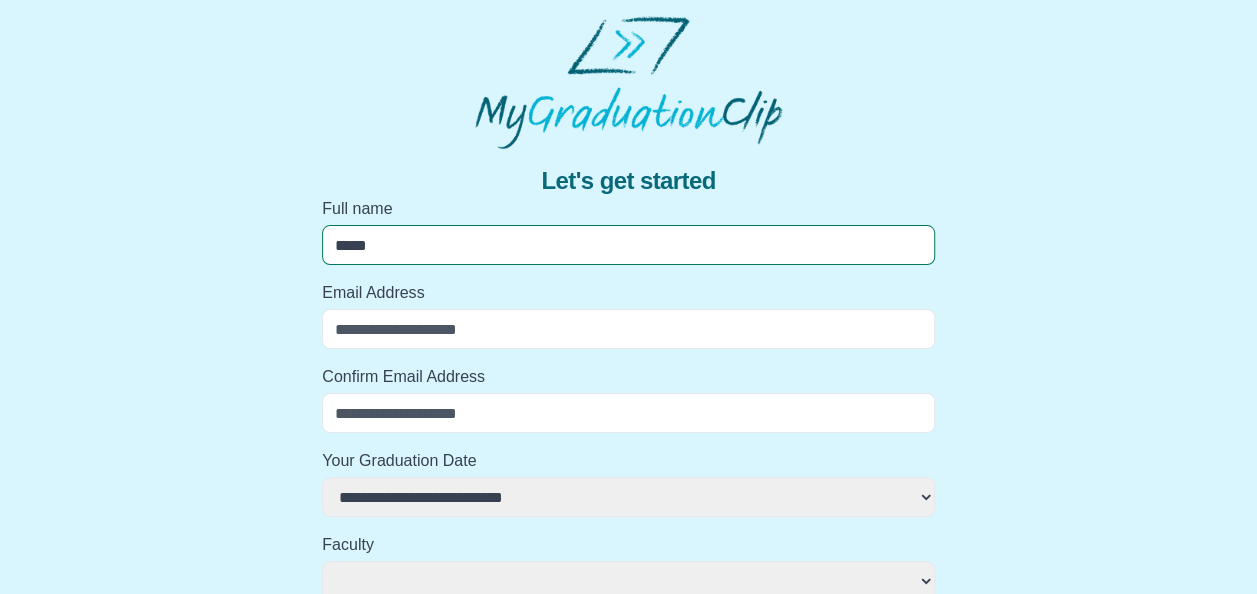 select 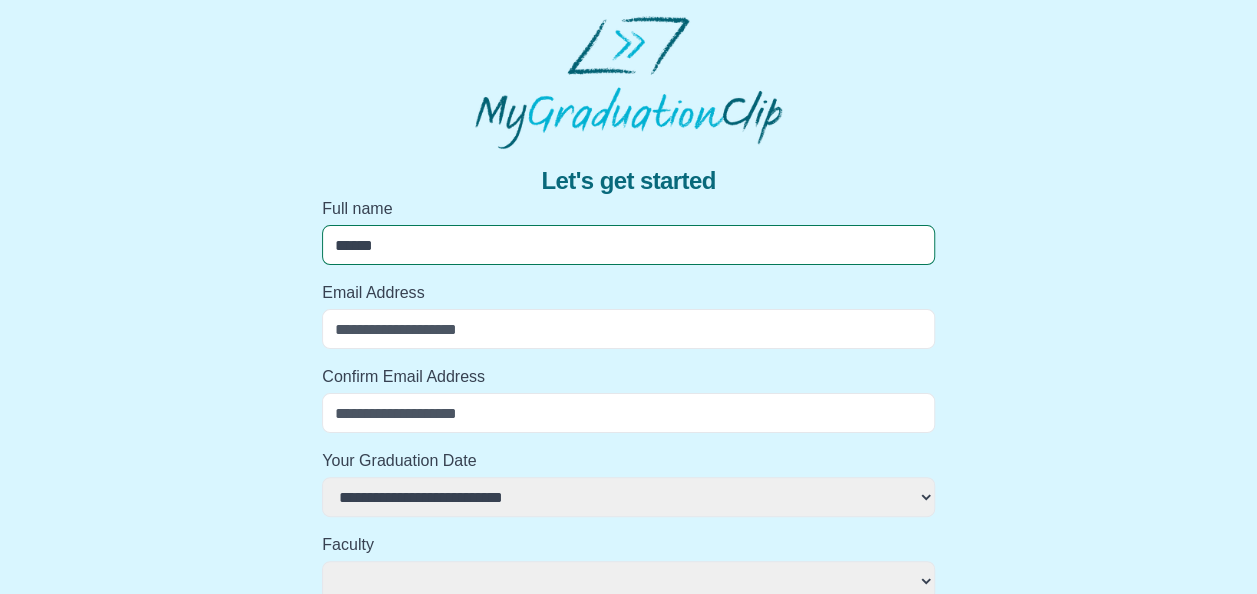 select 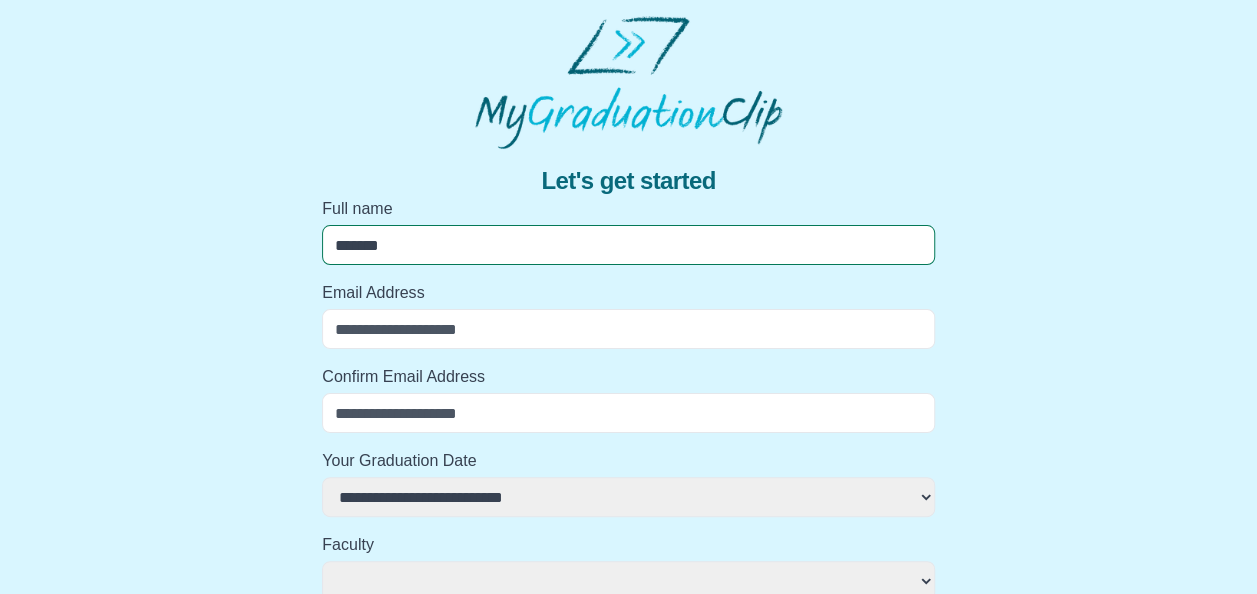select 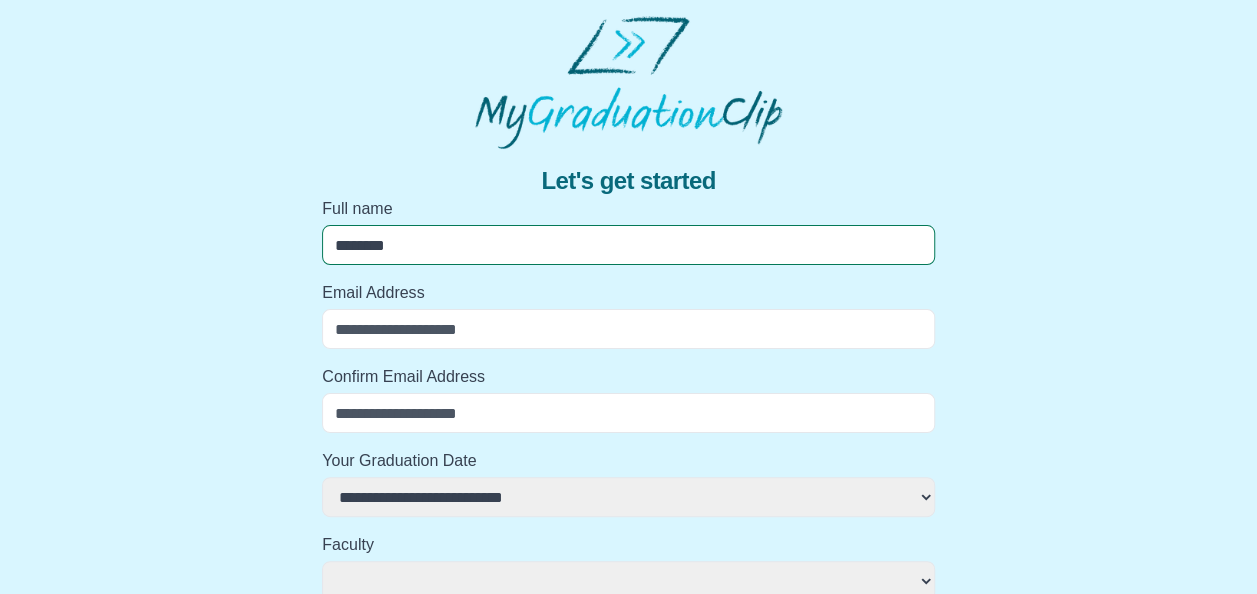 select 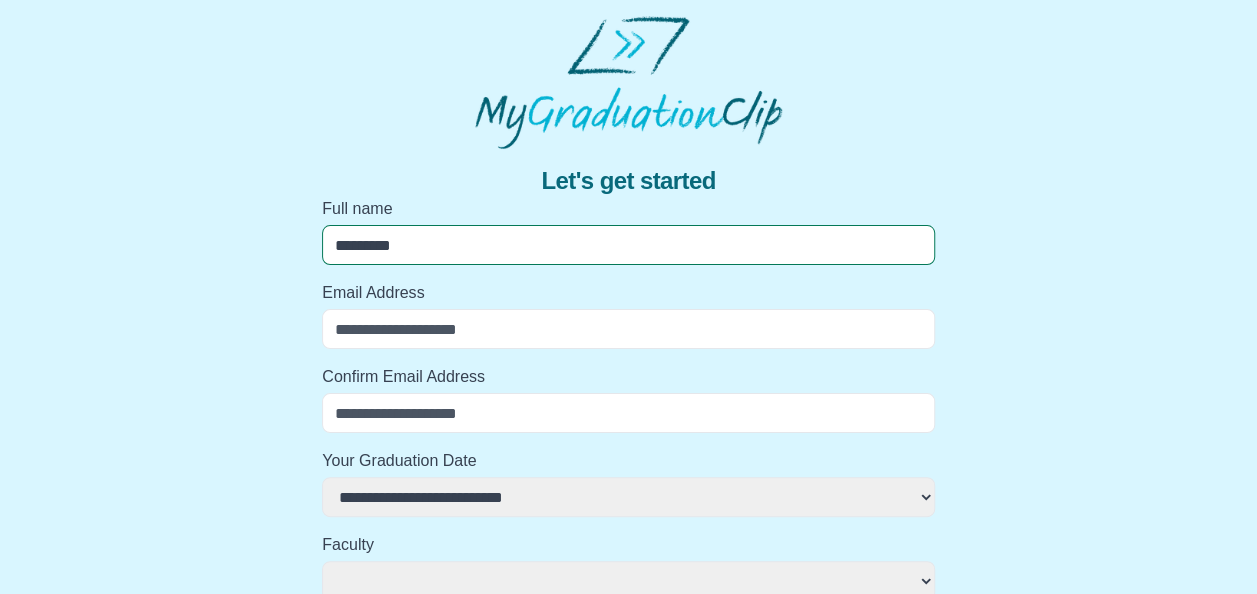 select 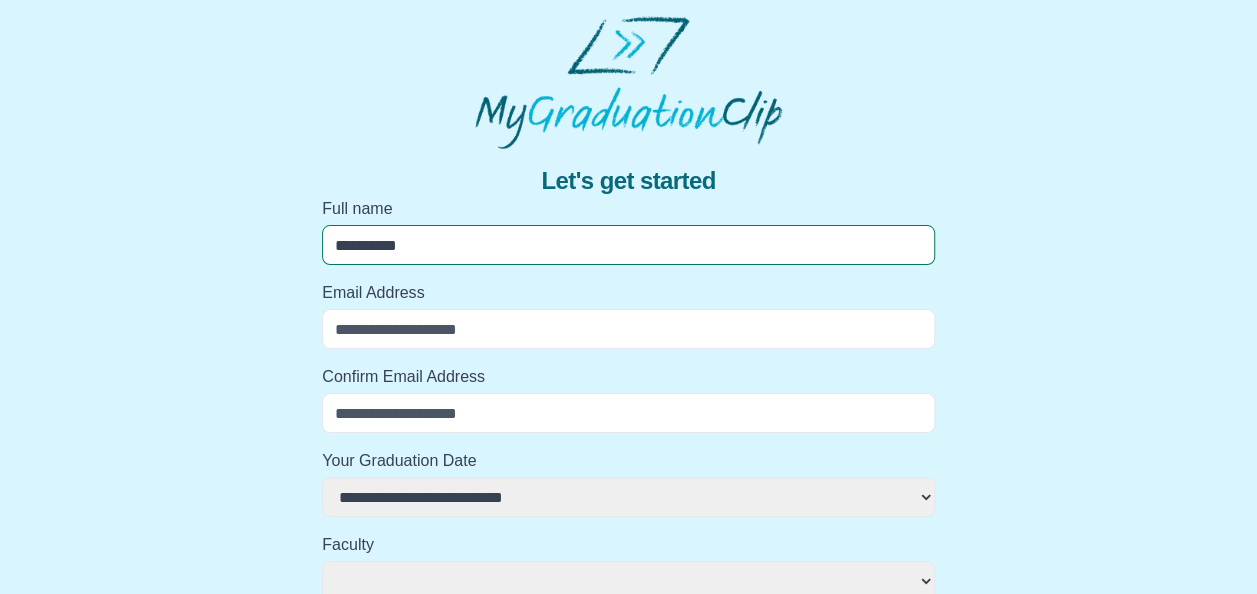 select 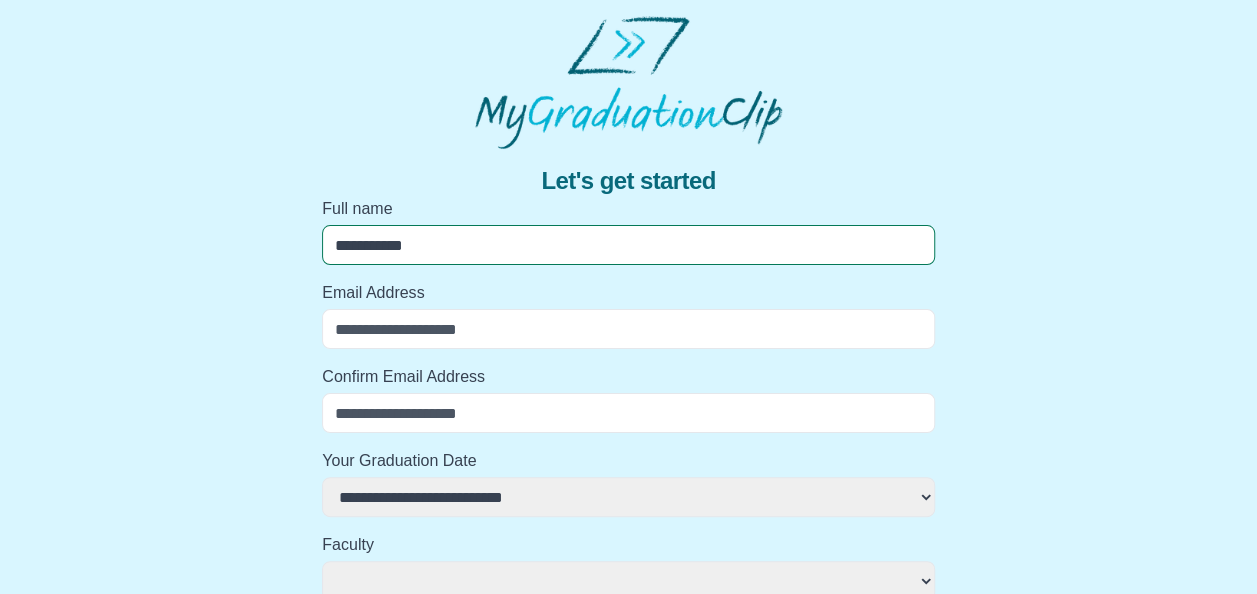 select 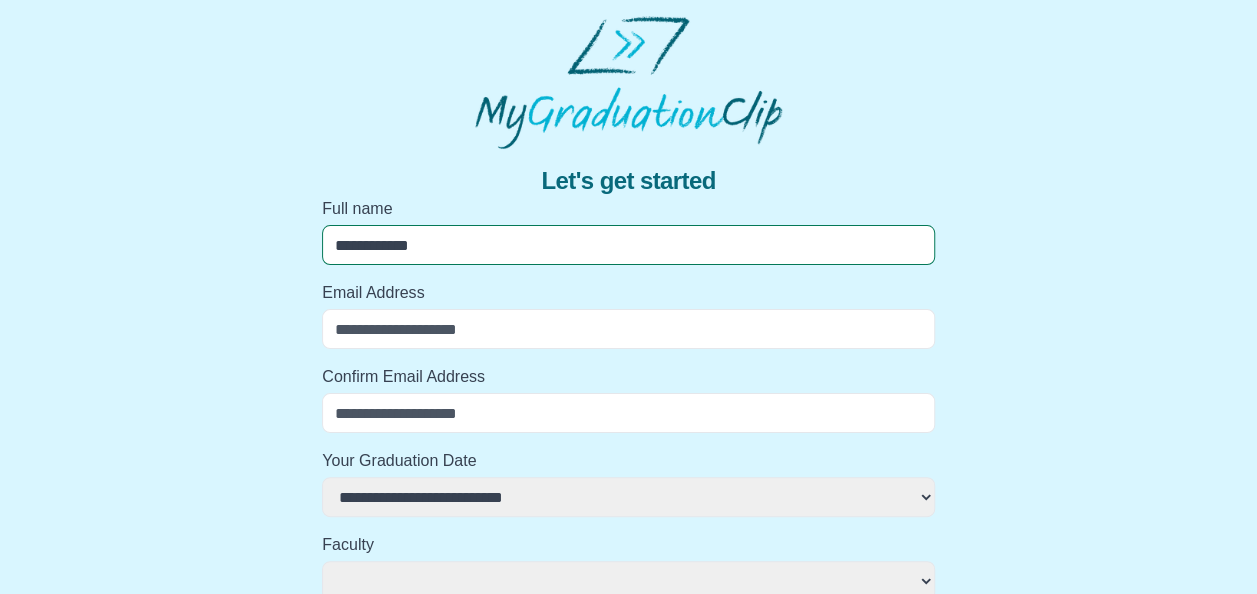 select 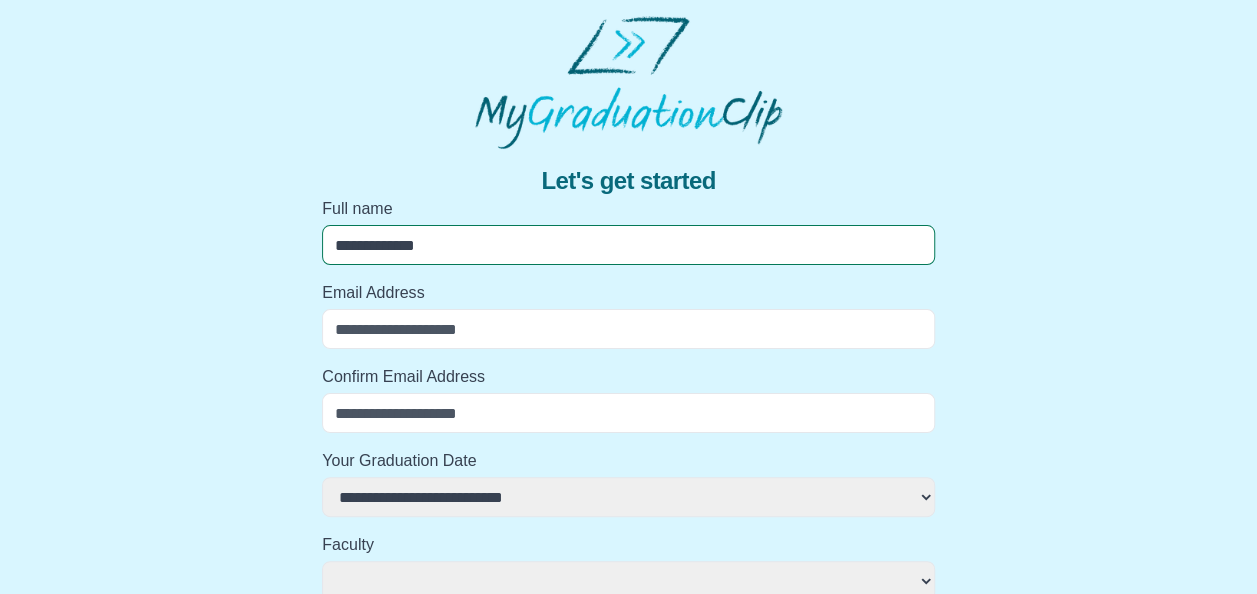 select 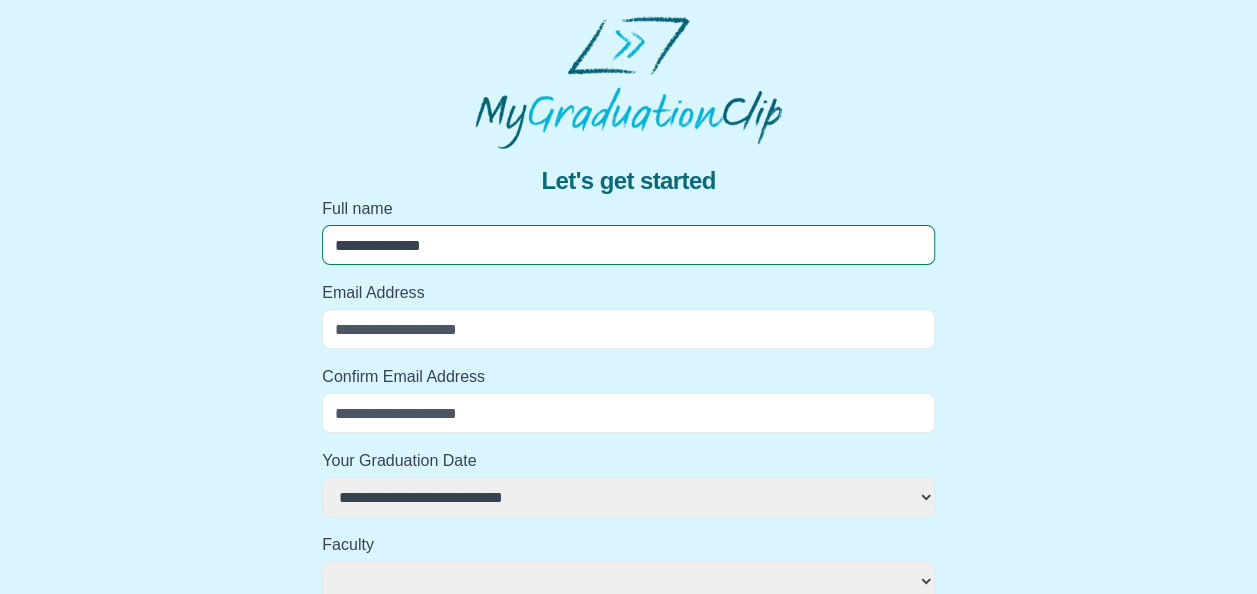 select 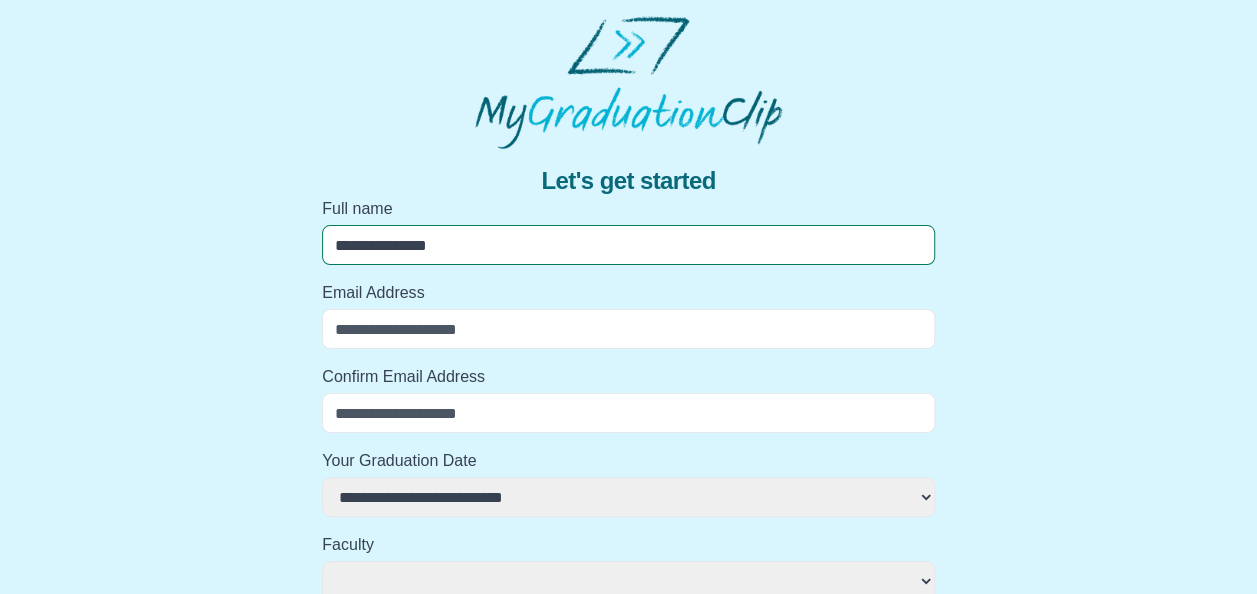 select 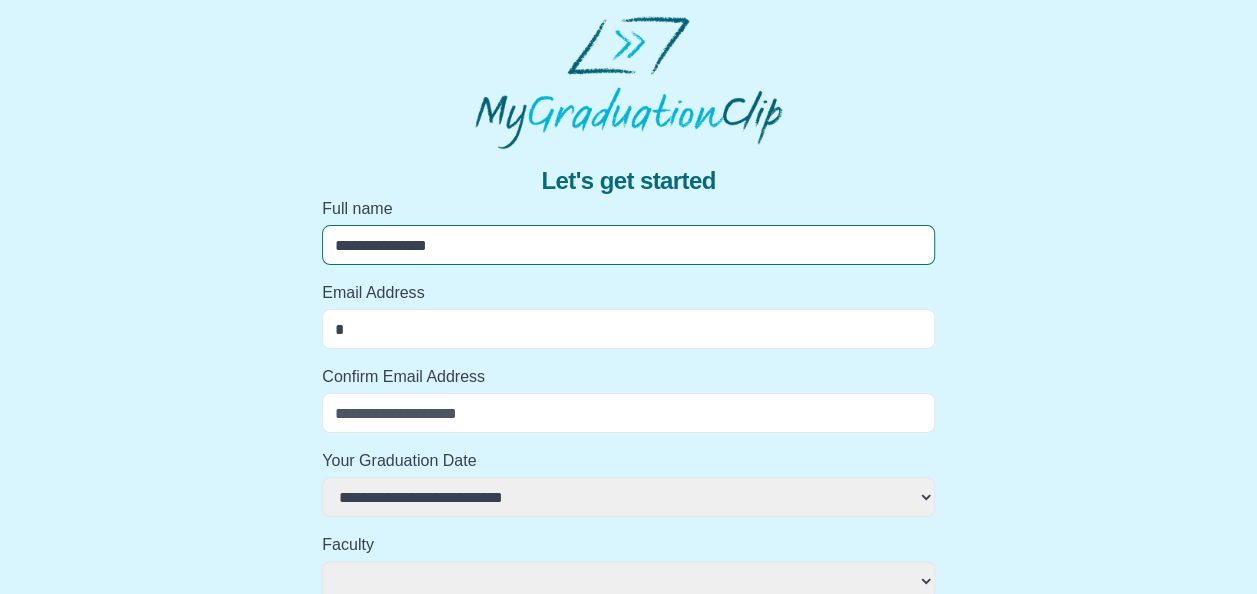 select 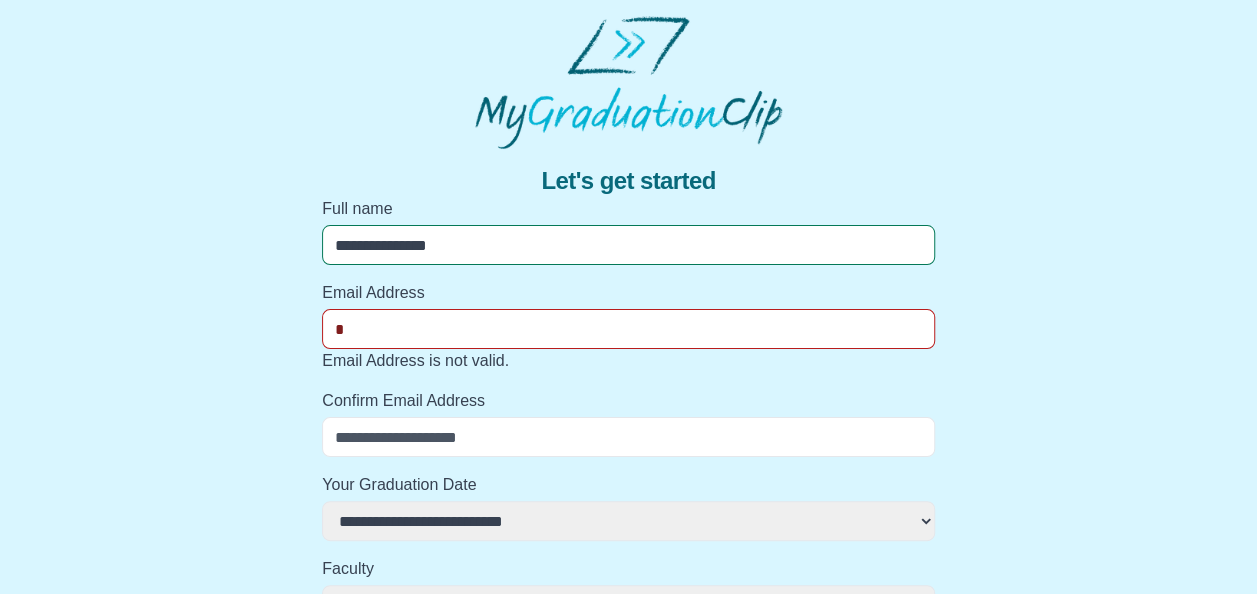 type on "**********" 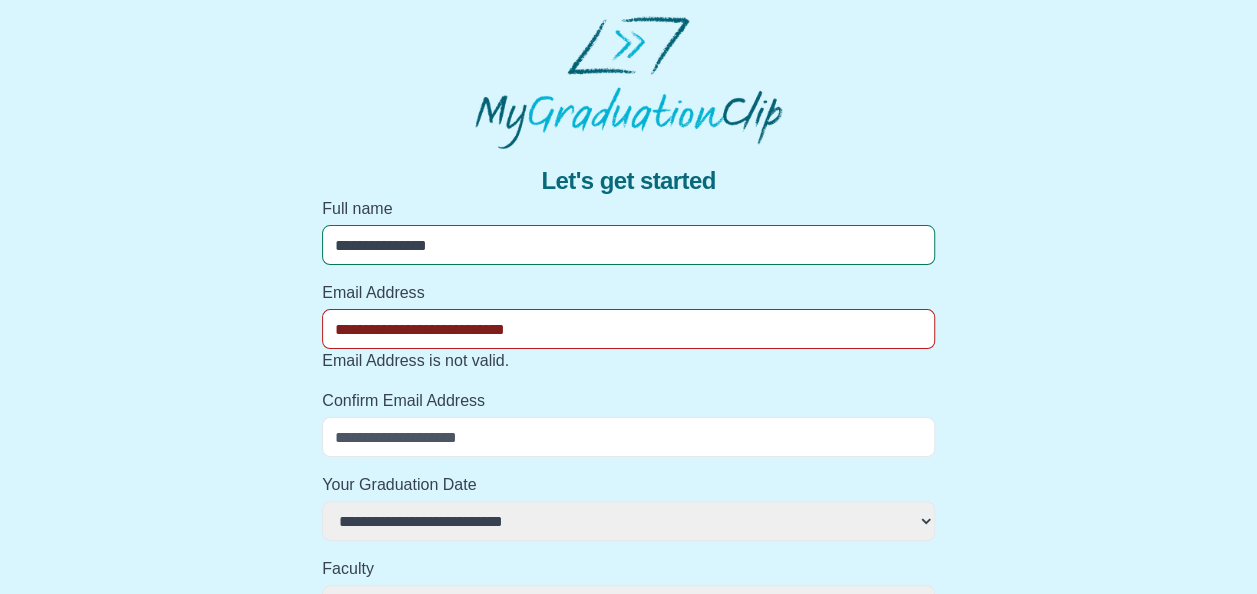 type on "**********" 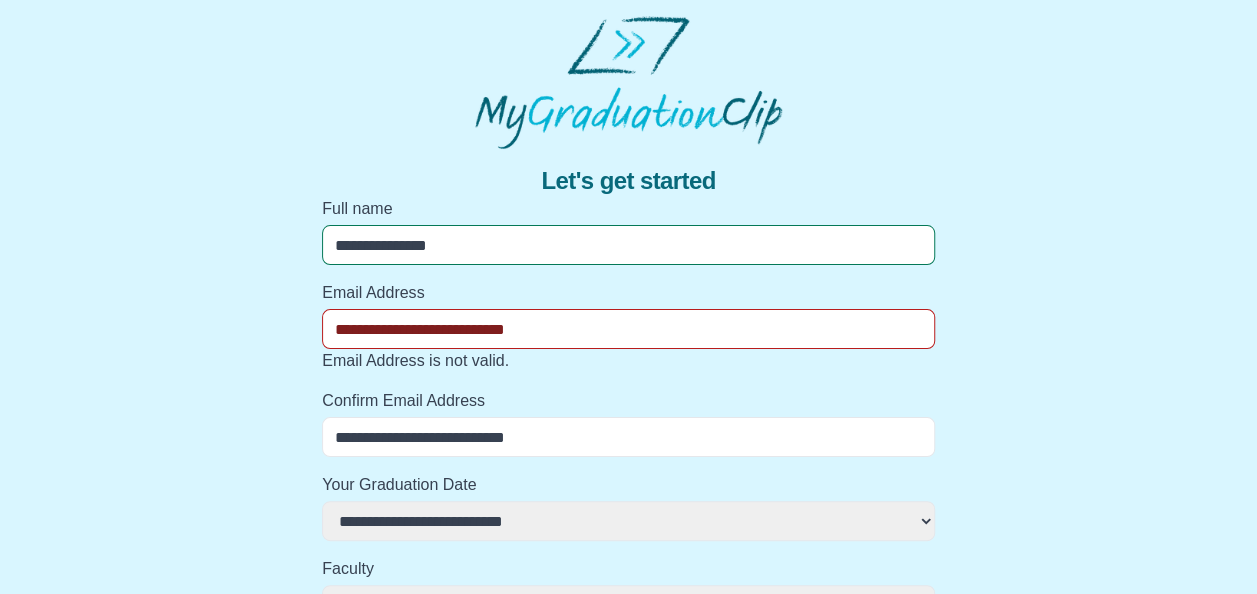 select 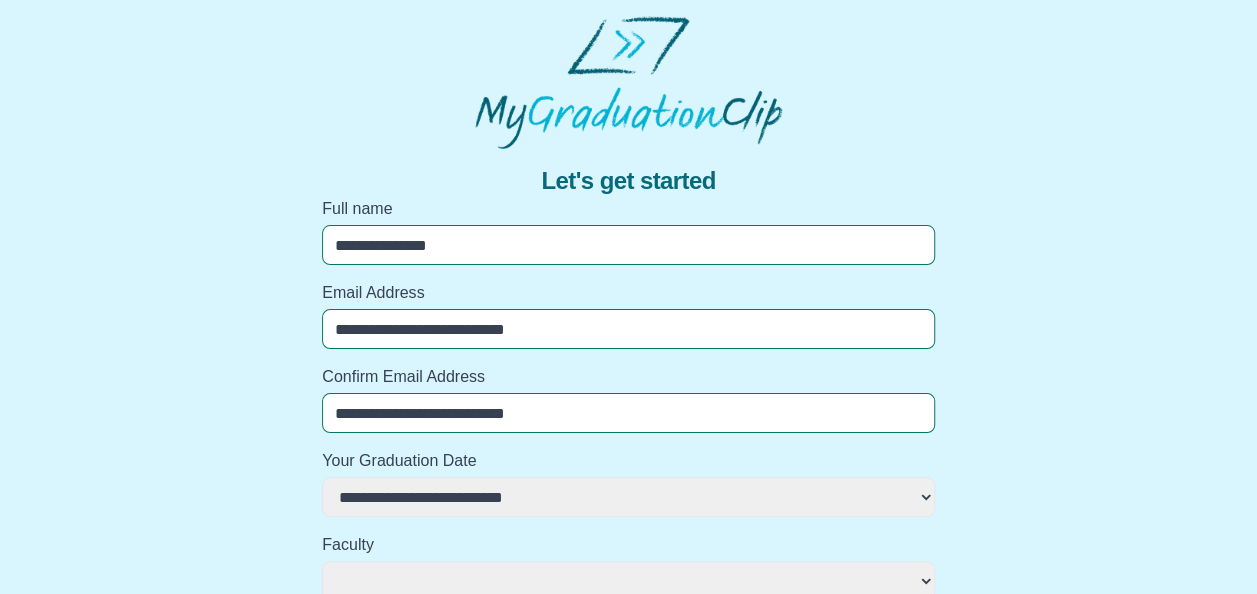 select 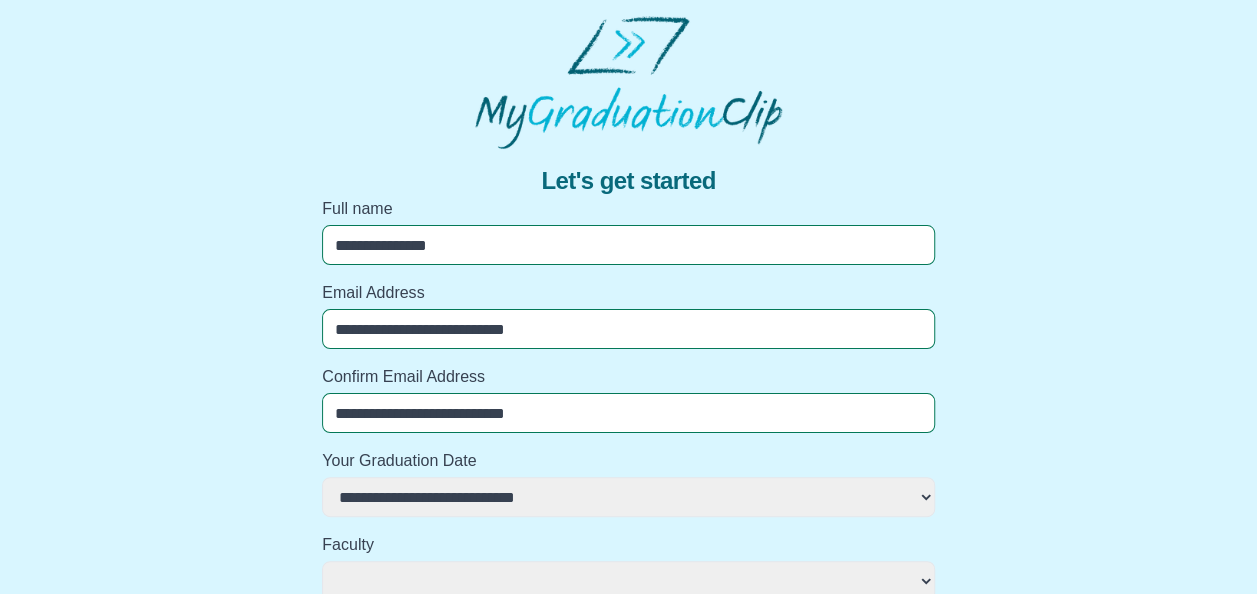 click on "**********" at bounding box center (628, 497) 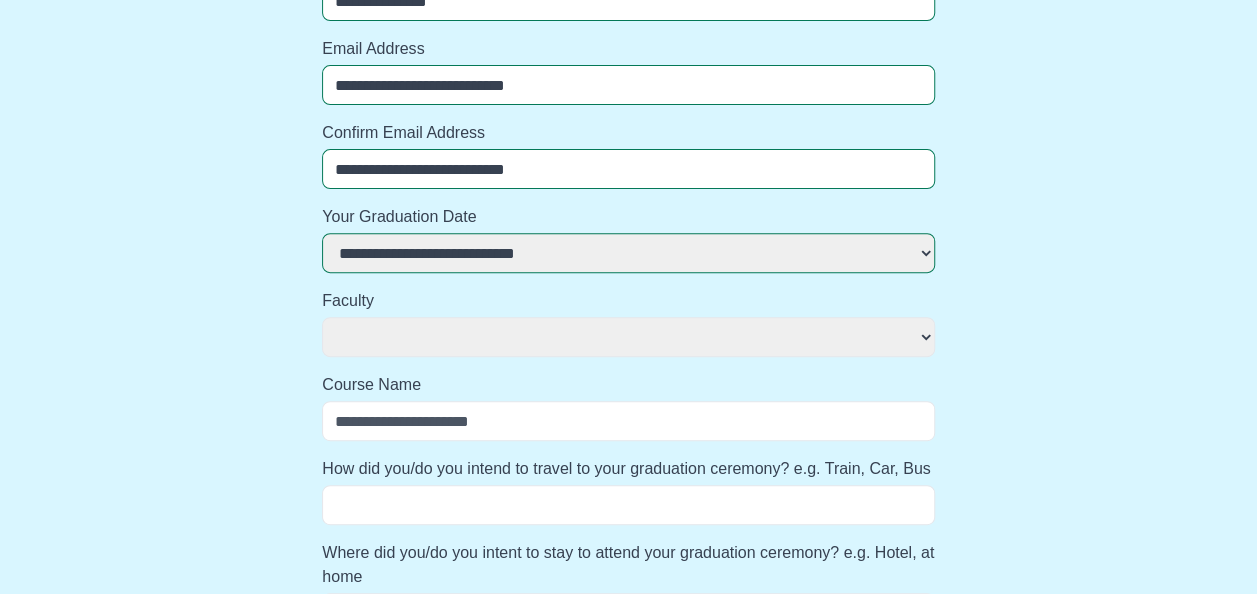 scroll, scrollTop: 253, scrollLeft: 0, axis: vertical 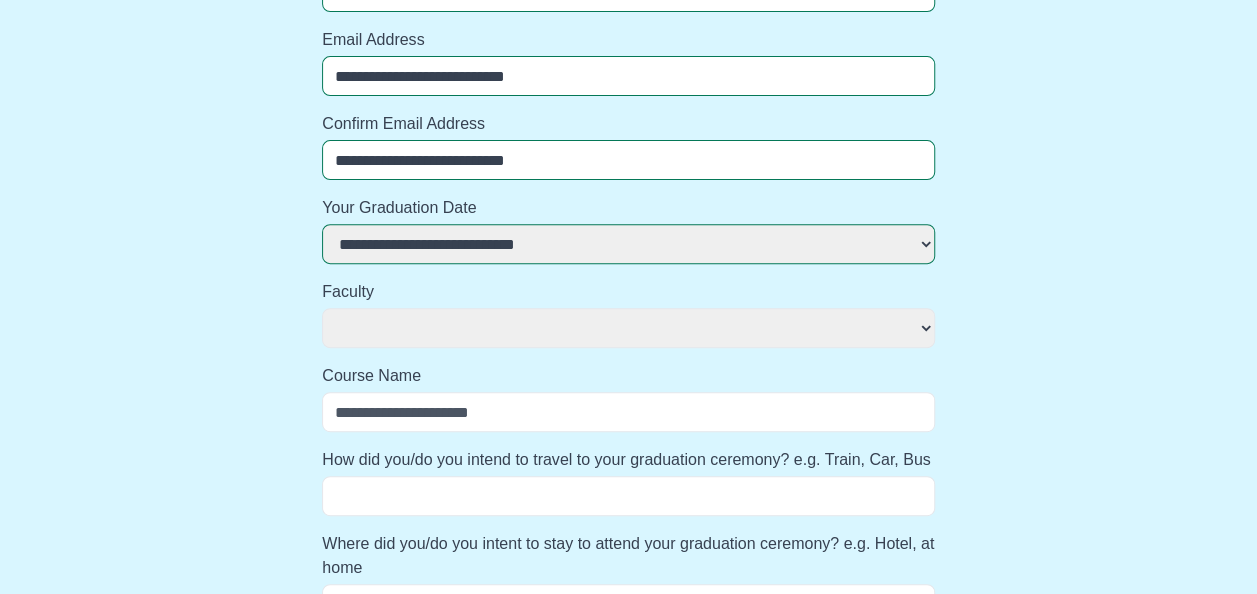 click on "**********" at bounding box center [628, 328] 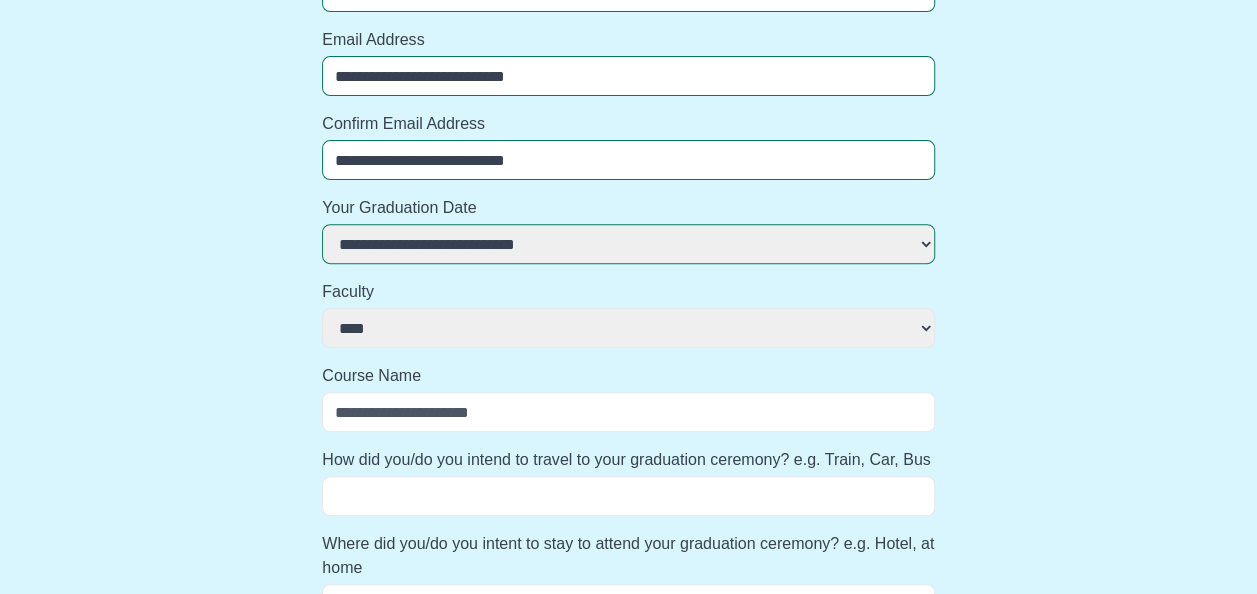 click on "**********" at bounding box center [628, 328] 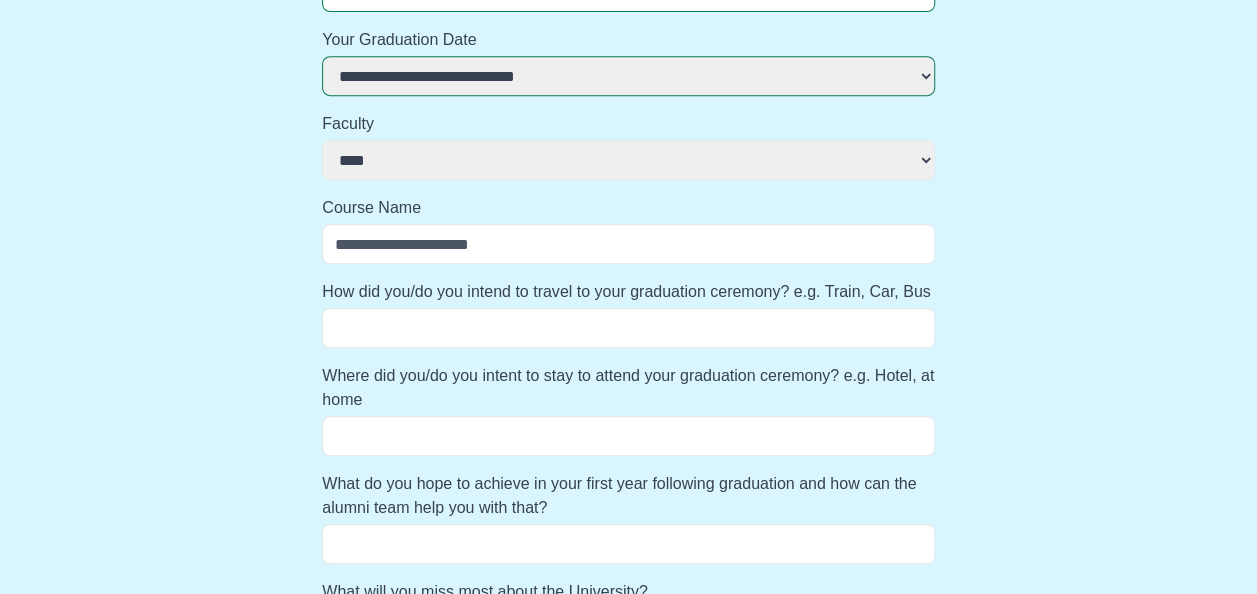 scroll, scrollTop: 425, scrollLeft: 0, axis: vertical 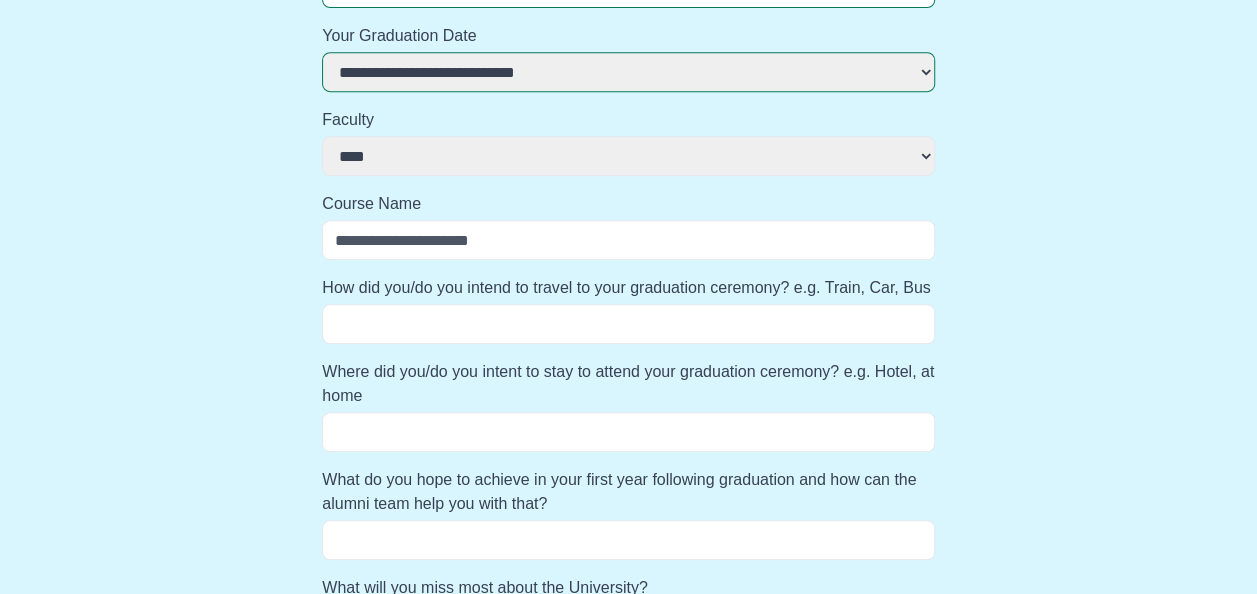 click on "**********" at bounding box center [628, 156] 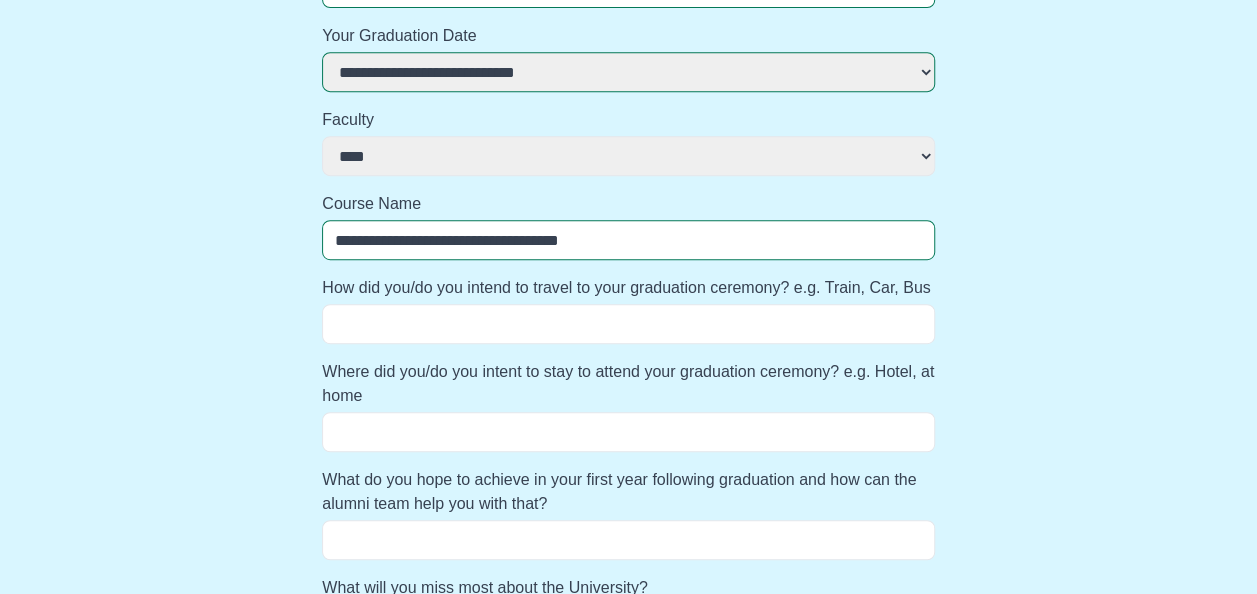 type on "**********" 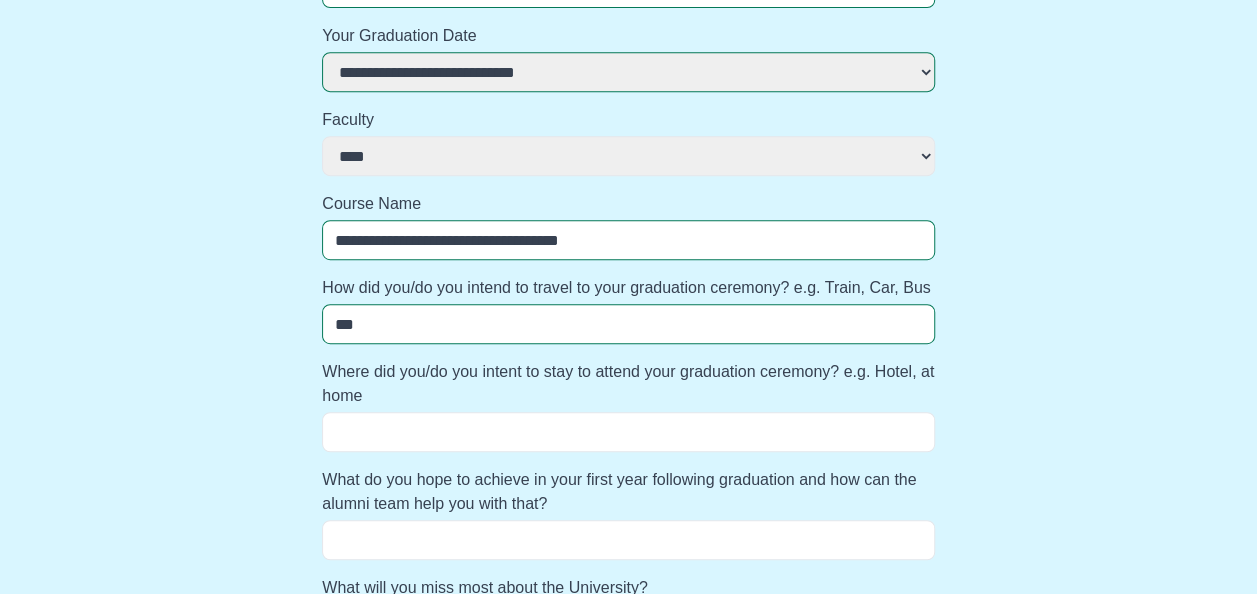 type on "***" 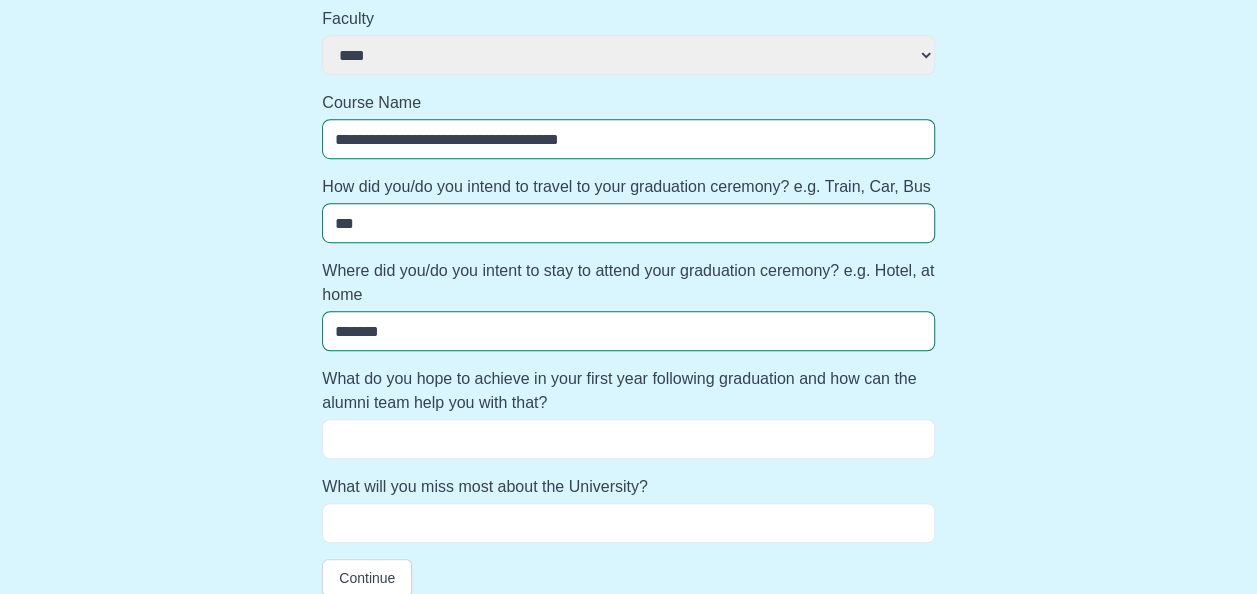 scroll, scrollTop: 544, scrollLeft: 0, axis: vertical 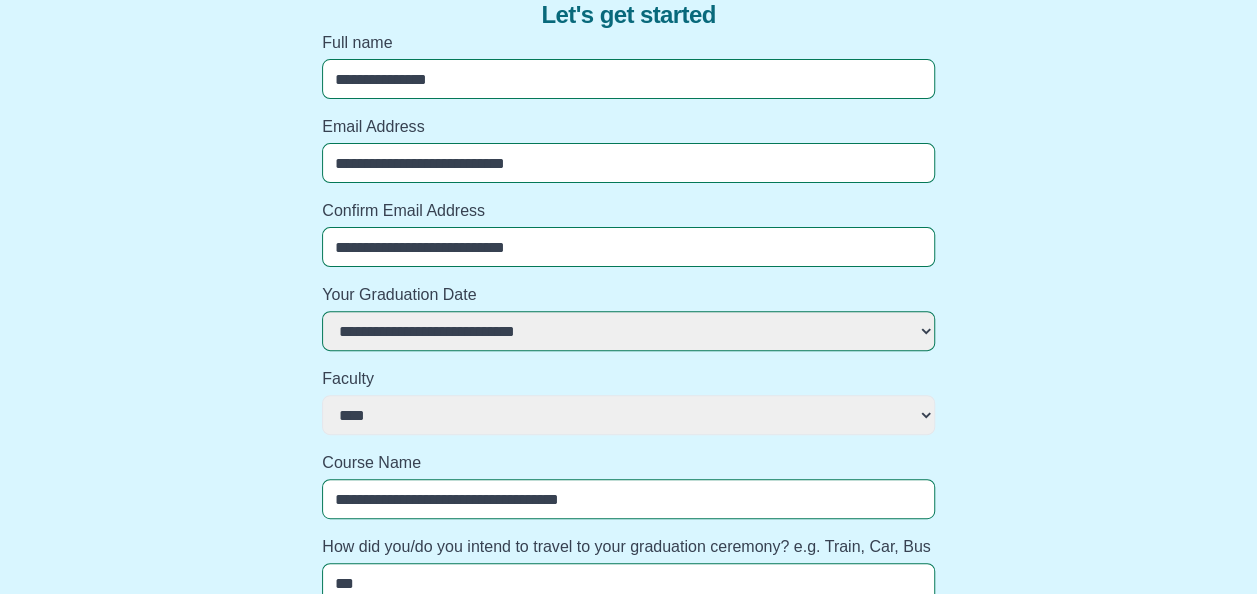 type on "*******" 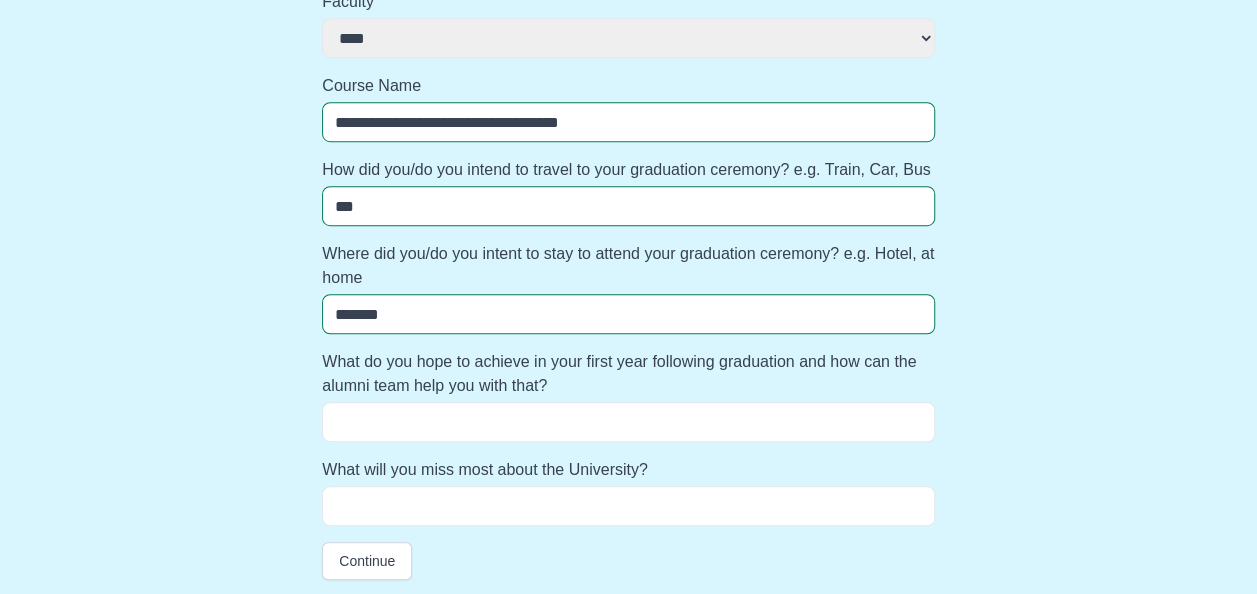 scroll, scrollTop: 544, scrollLeft: 0, axis: vertical 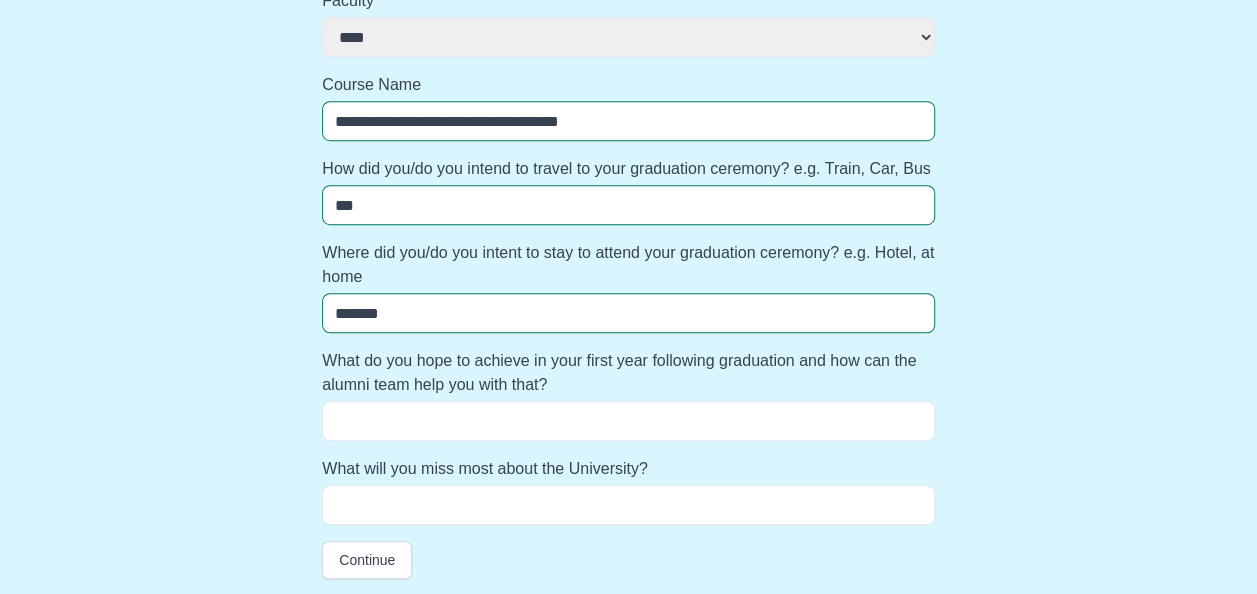 click on "What will you miss most about the University?" at bounding box center (628, 505) 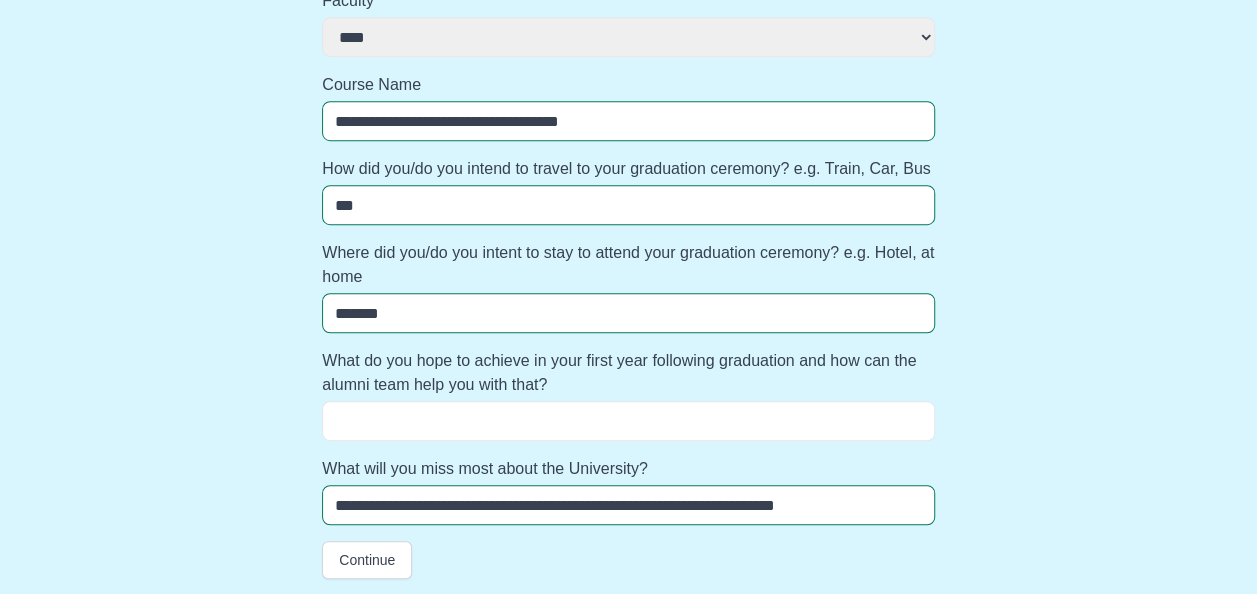 type on "**********" 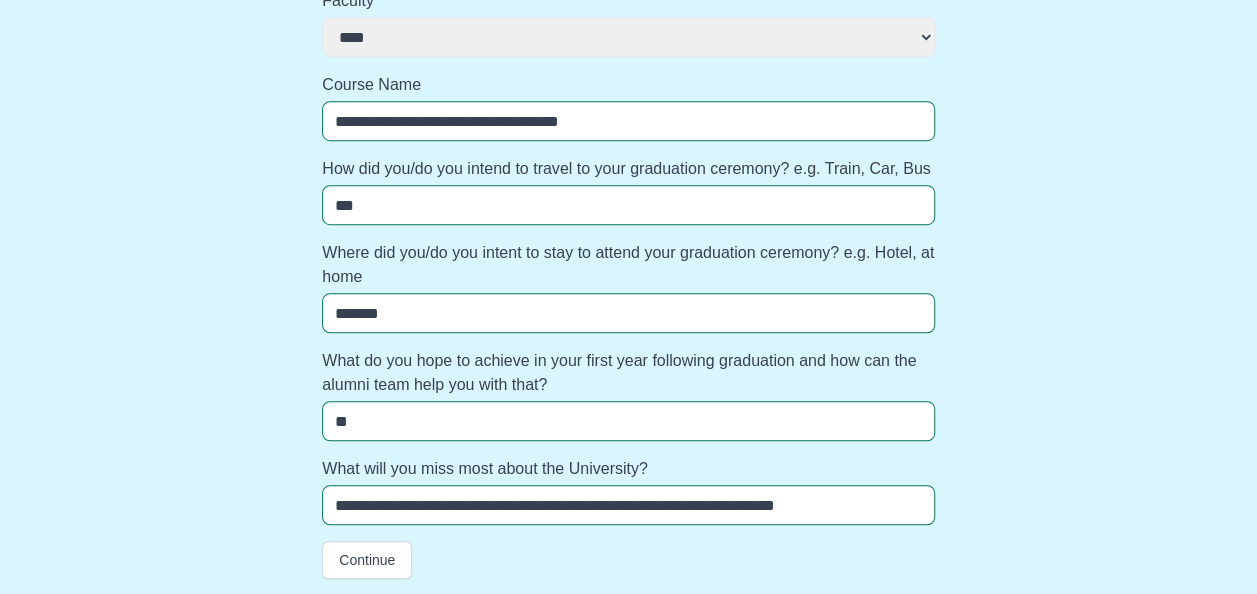 type on "*" 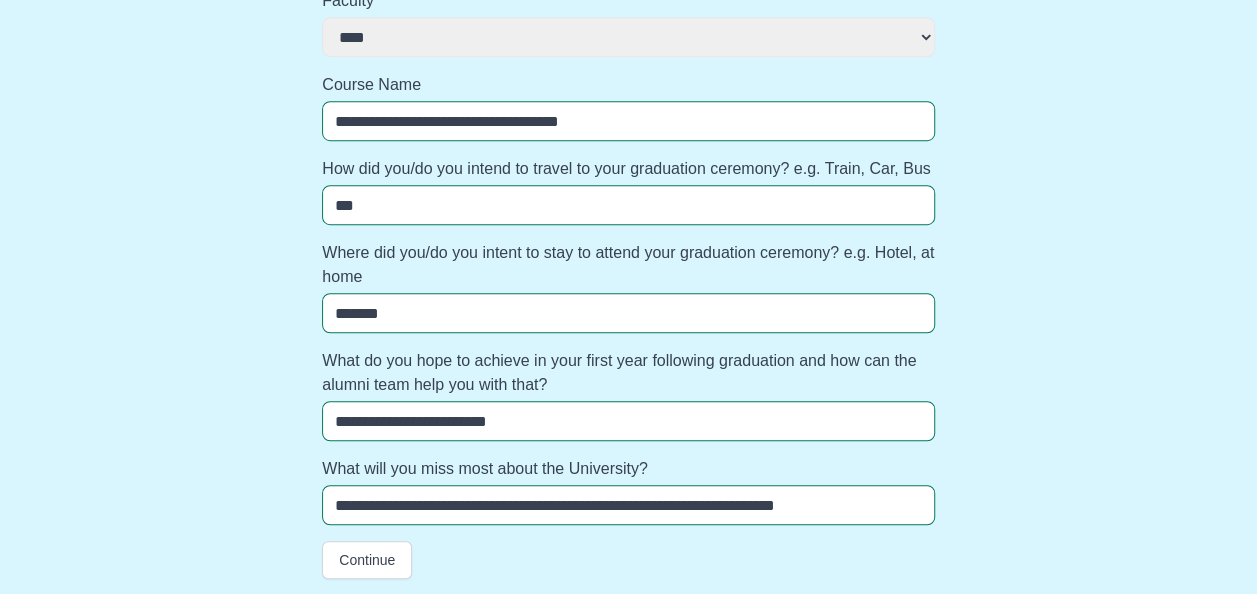 click on "**********" at bounding box center (628, 421) 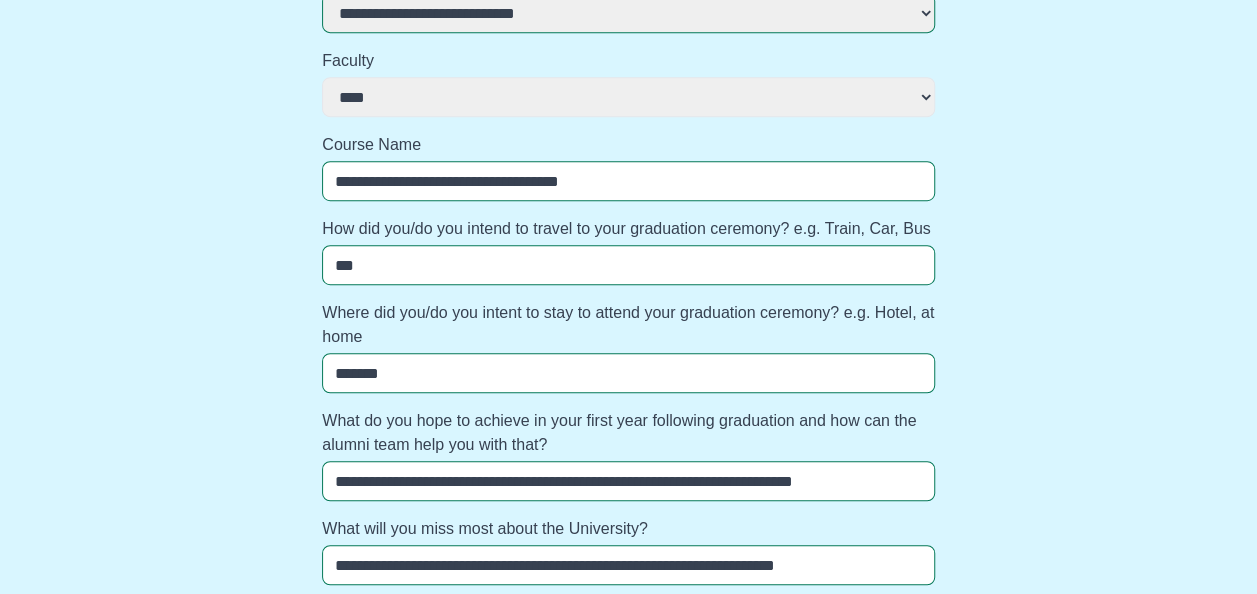 scroll, scrollTop: 544, scrollLeft: 0, axis: vertical 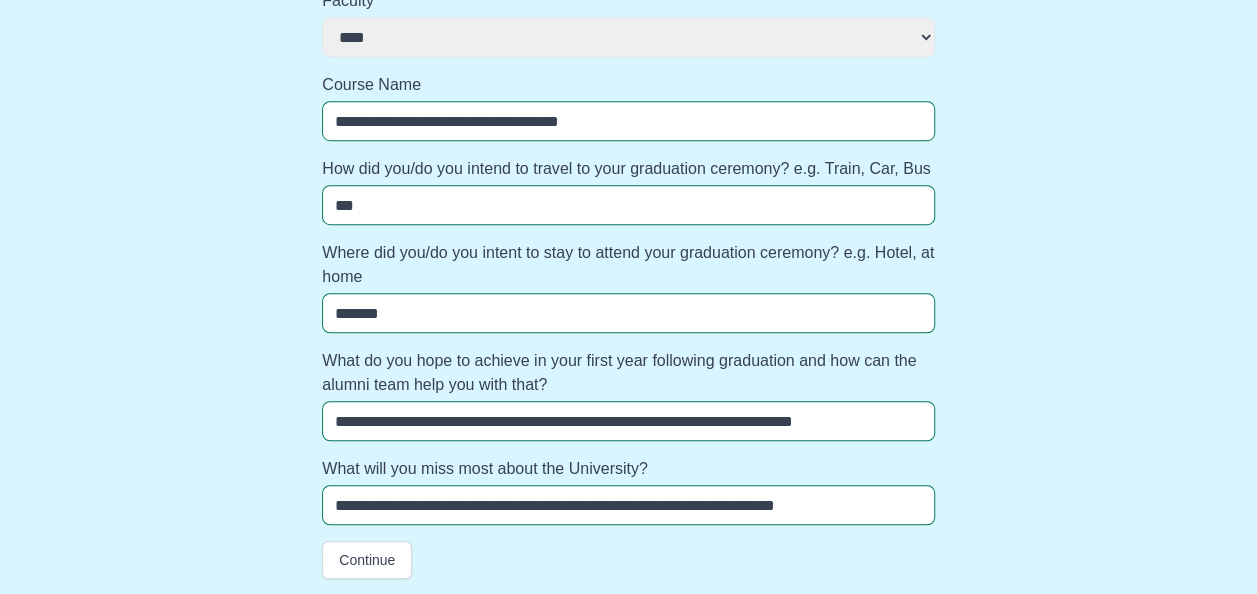 type on "**********" 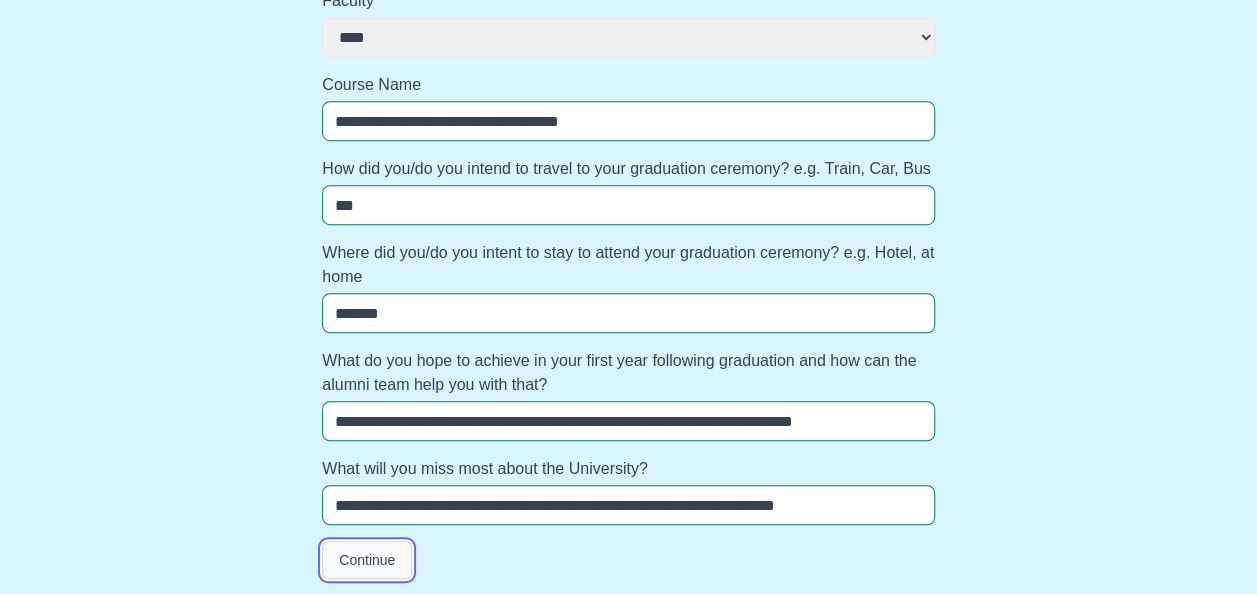 click on "Continue" at bounding box center (367, 560) 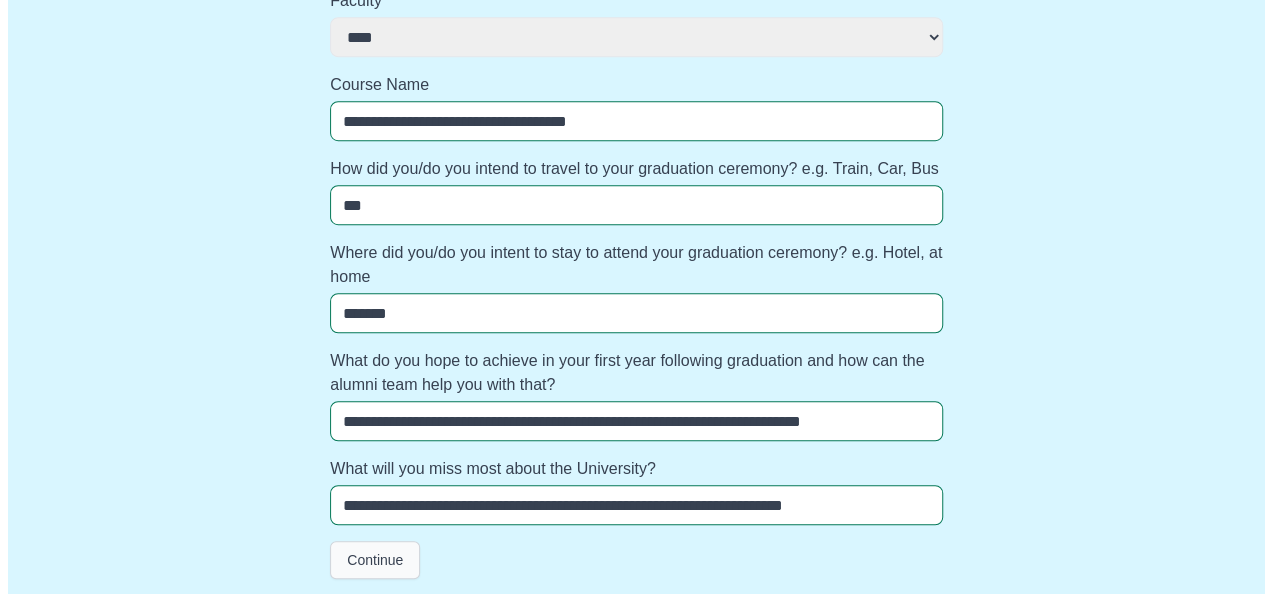 scroll, scrollTop: 0, scrollLeft: 0, axis: both 